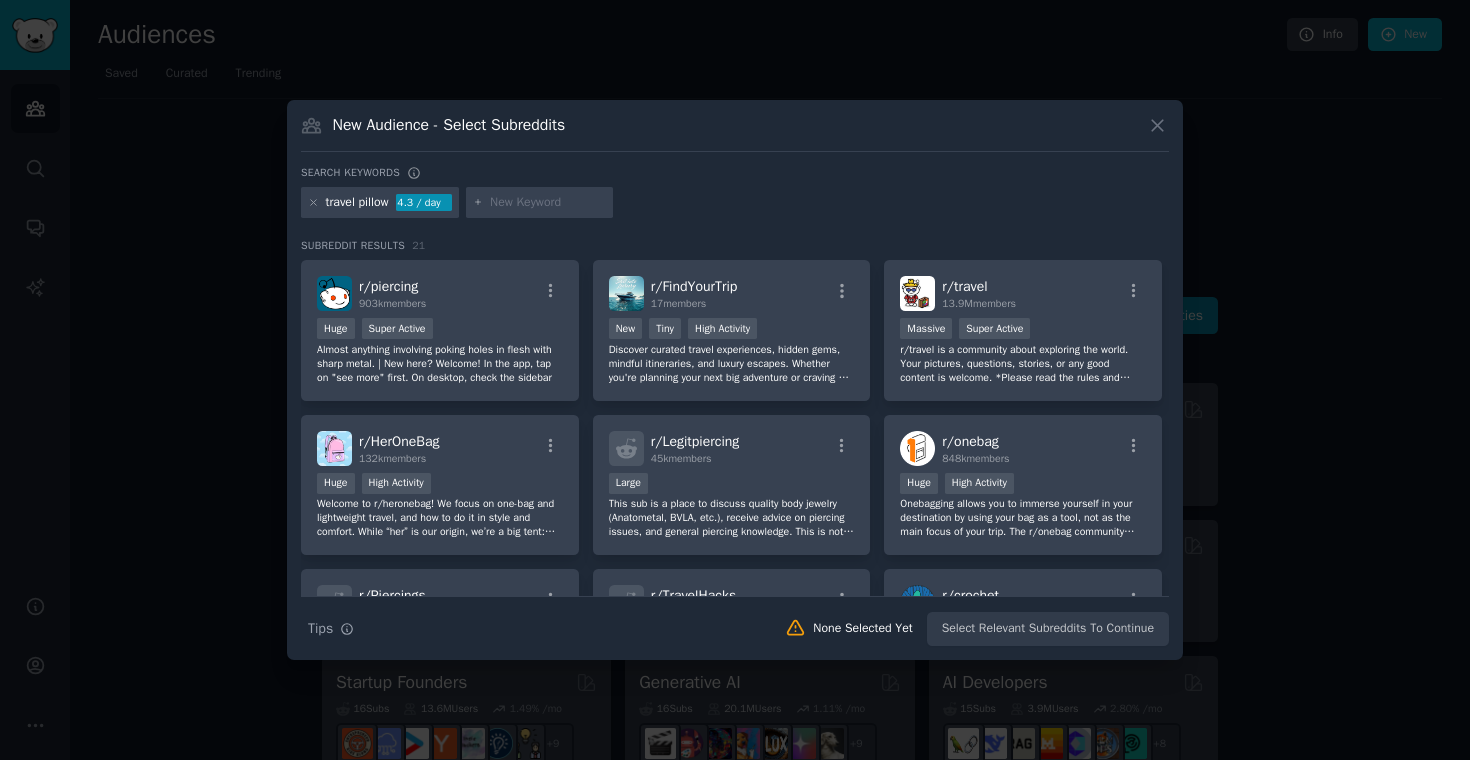 scroll, scrollTop: 0, scrollLeft: 0, axis: both 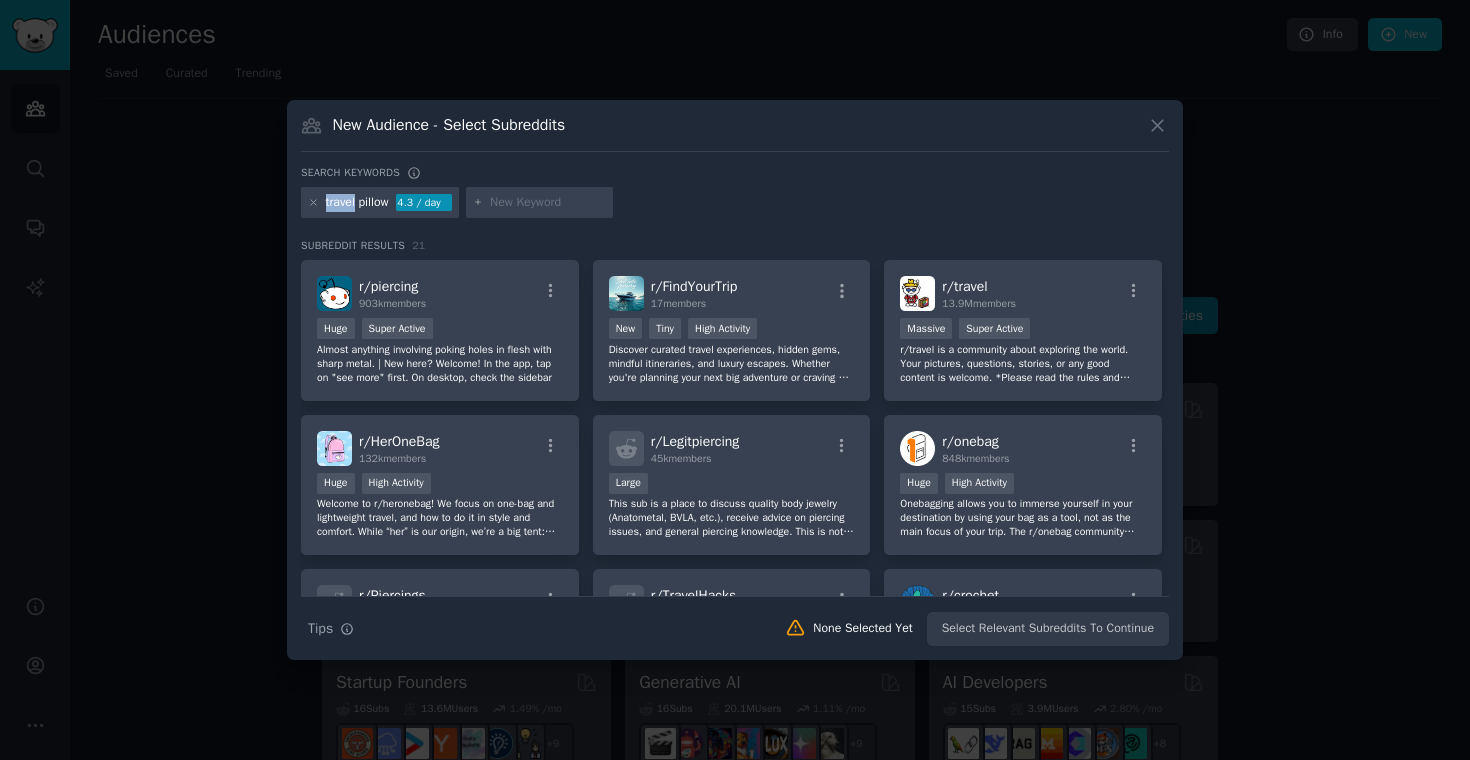 click on "travel pillow" at bounding box center (357, 203) 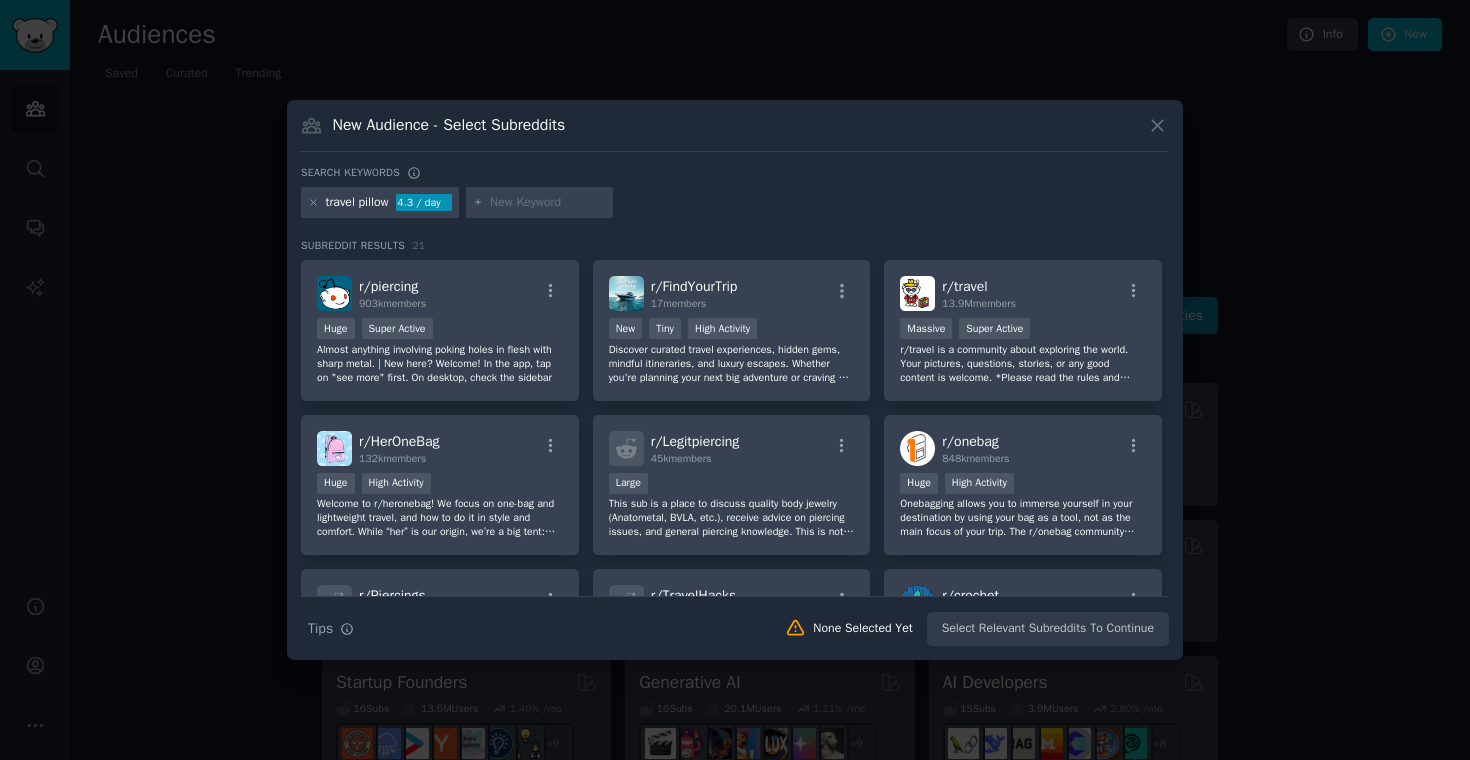 click at bounding box center [313, 203] 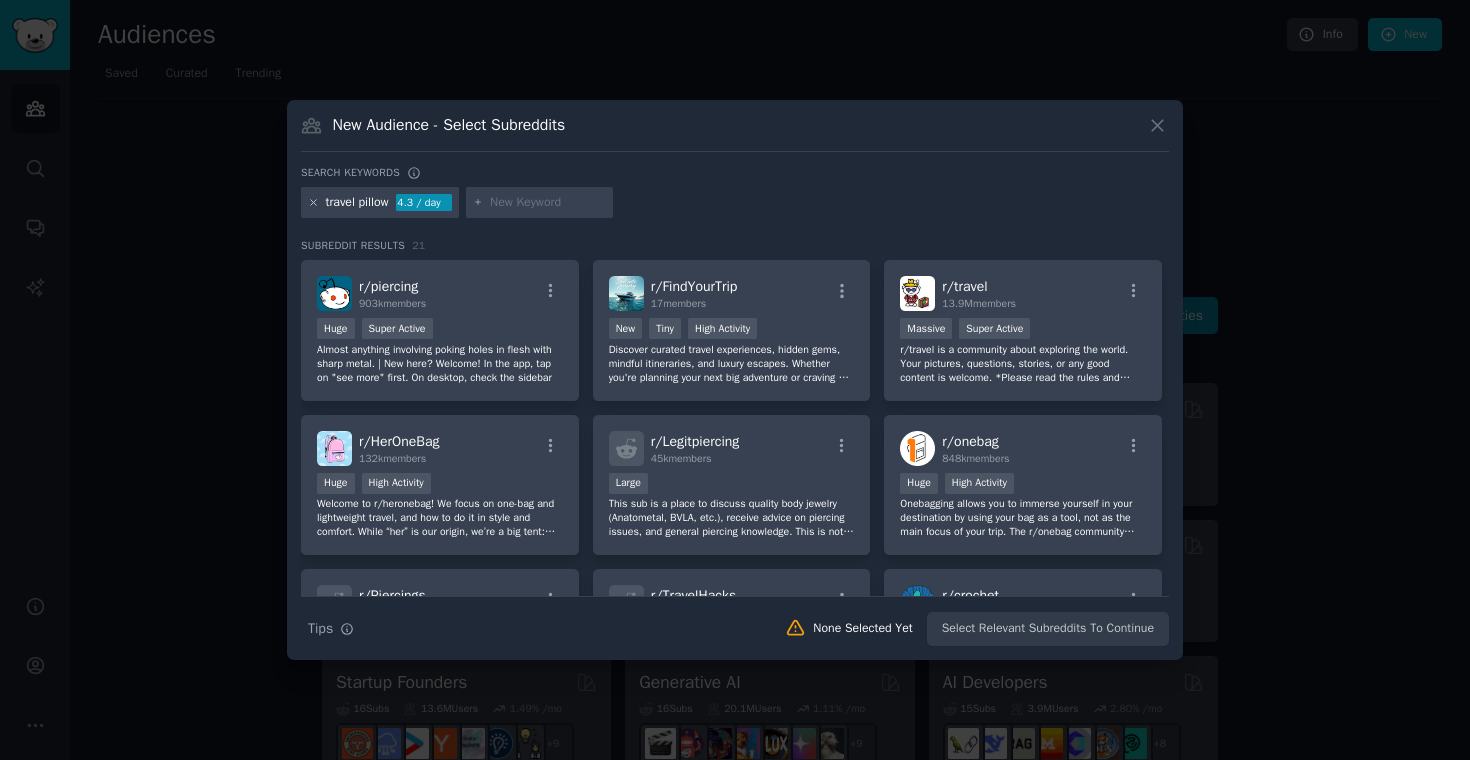 click 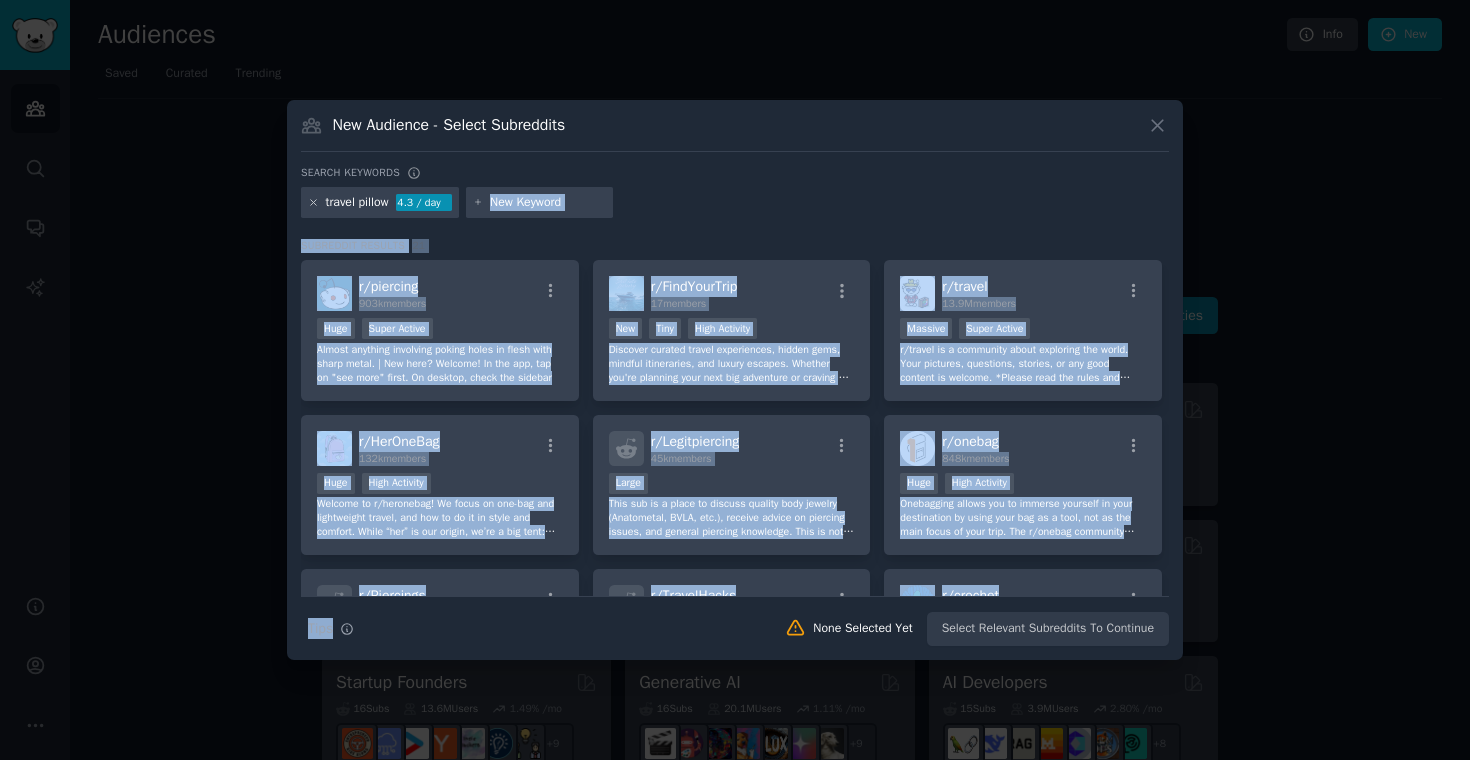 click 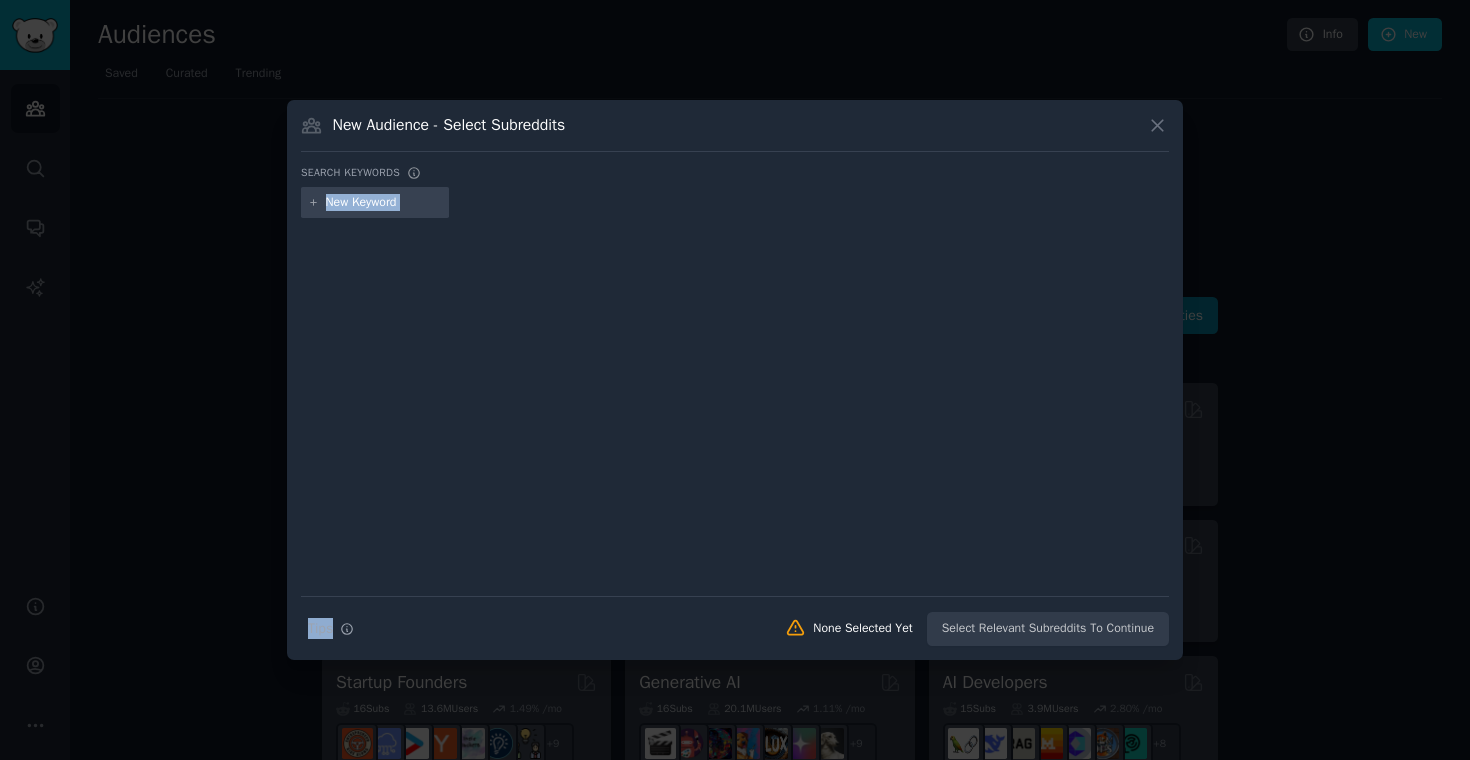 click at bounding box center [384, 203] 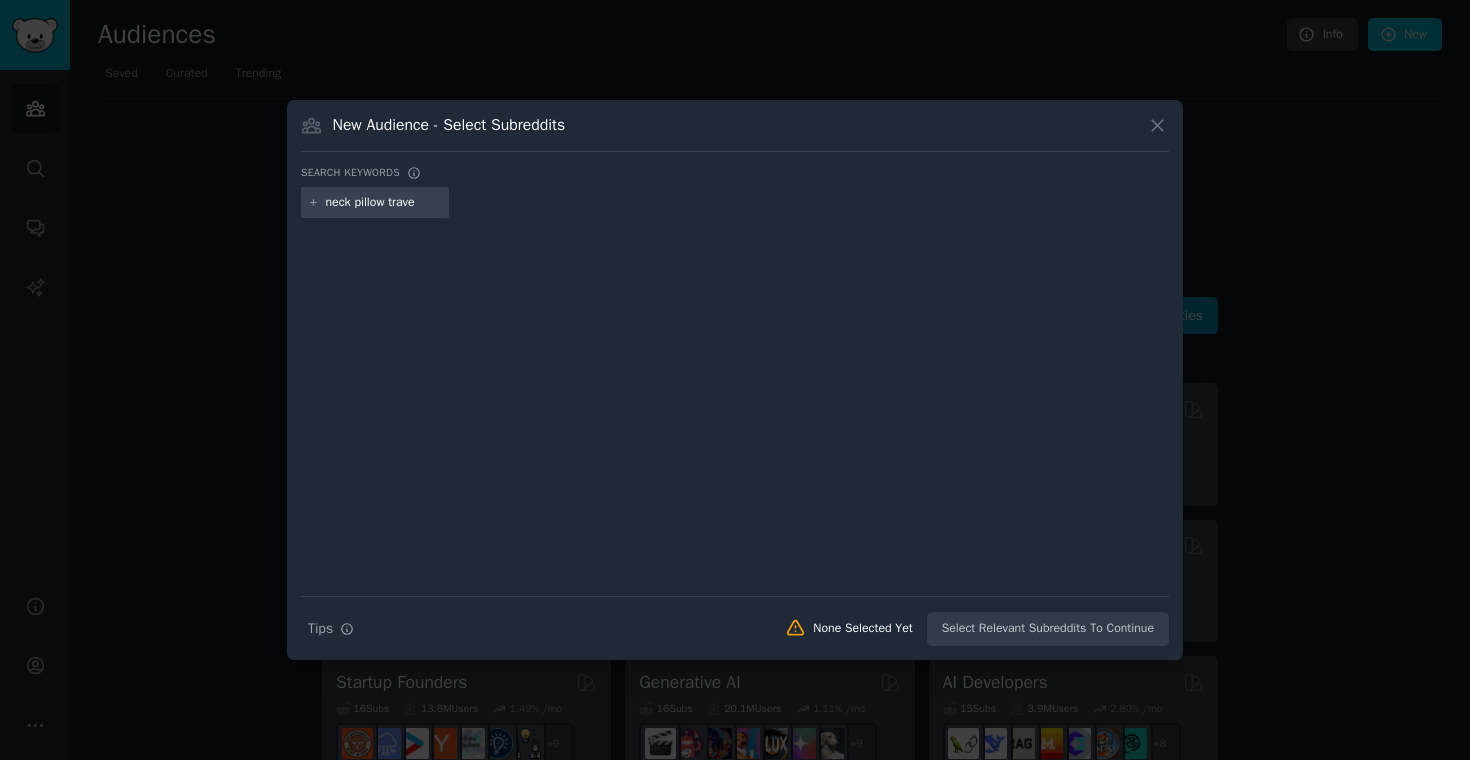 type on "neck pillow travel" 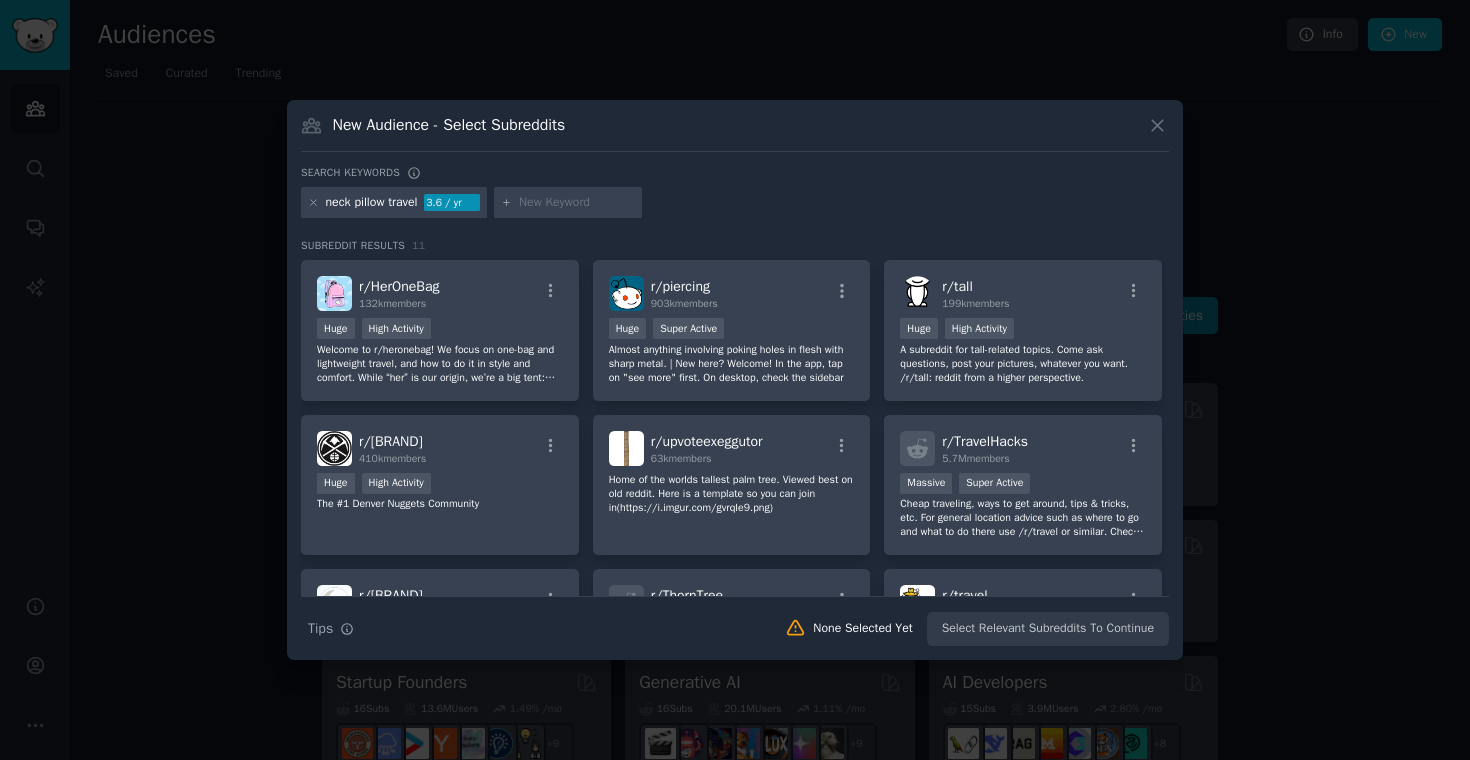 click on "neck pillow travel" at bounding box center (372, 203) 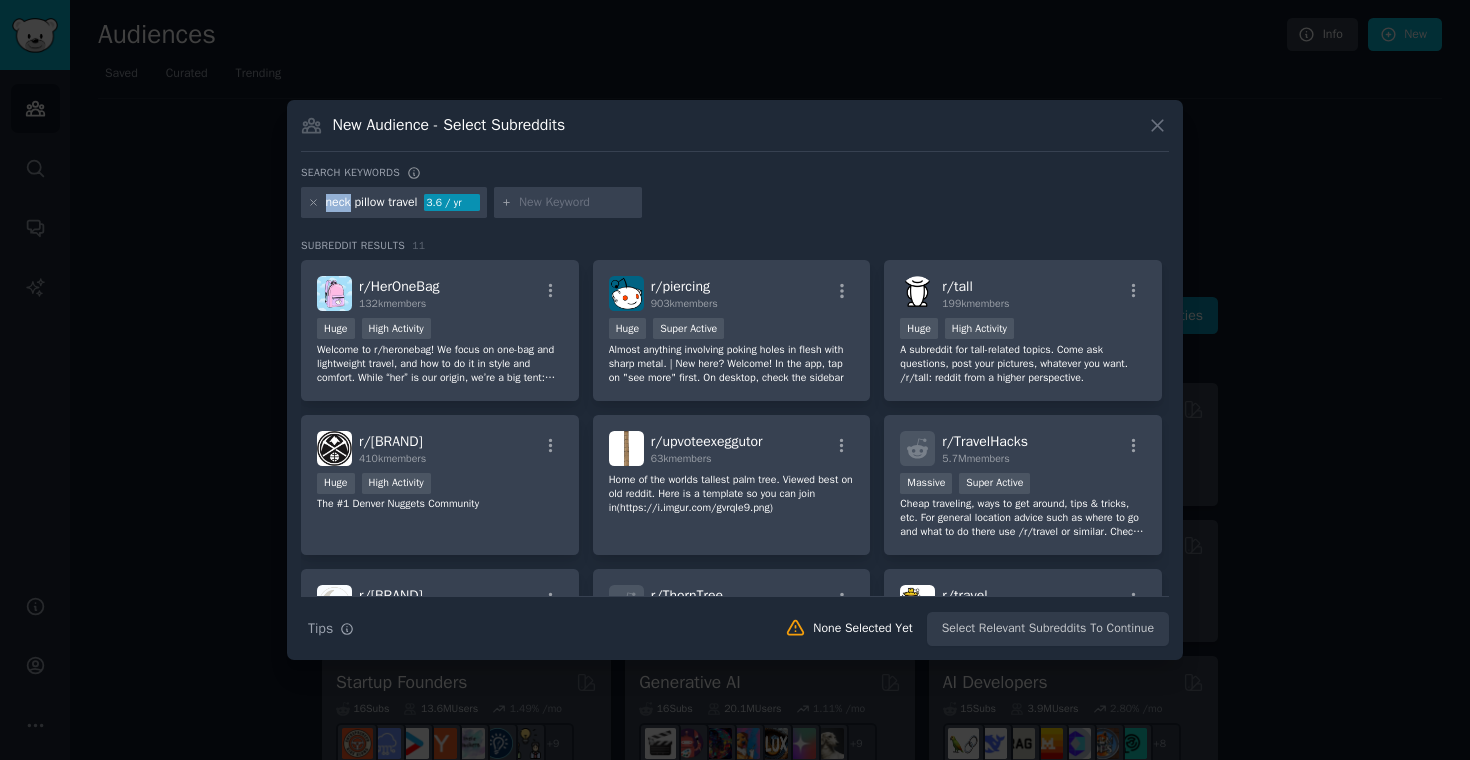 click on "neck pillow travel" at bounding box center [372, 203] 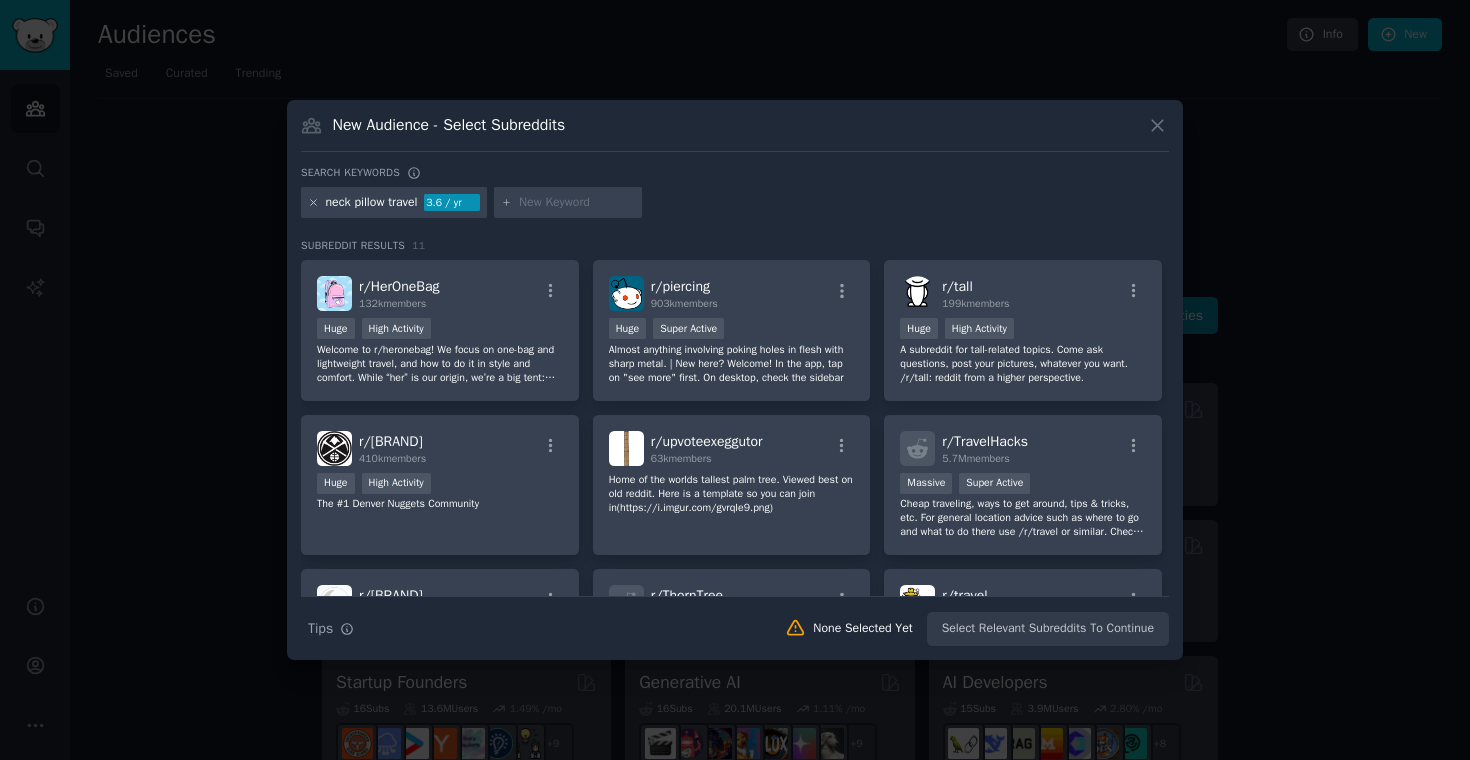 click 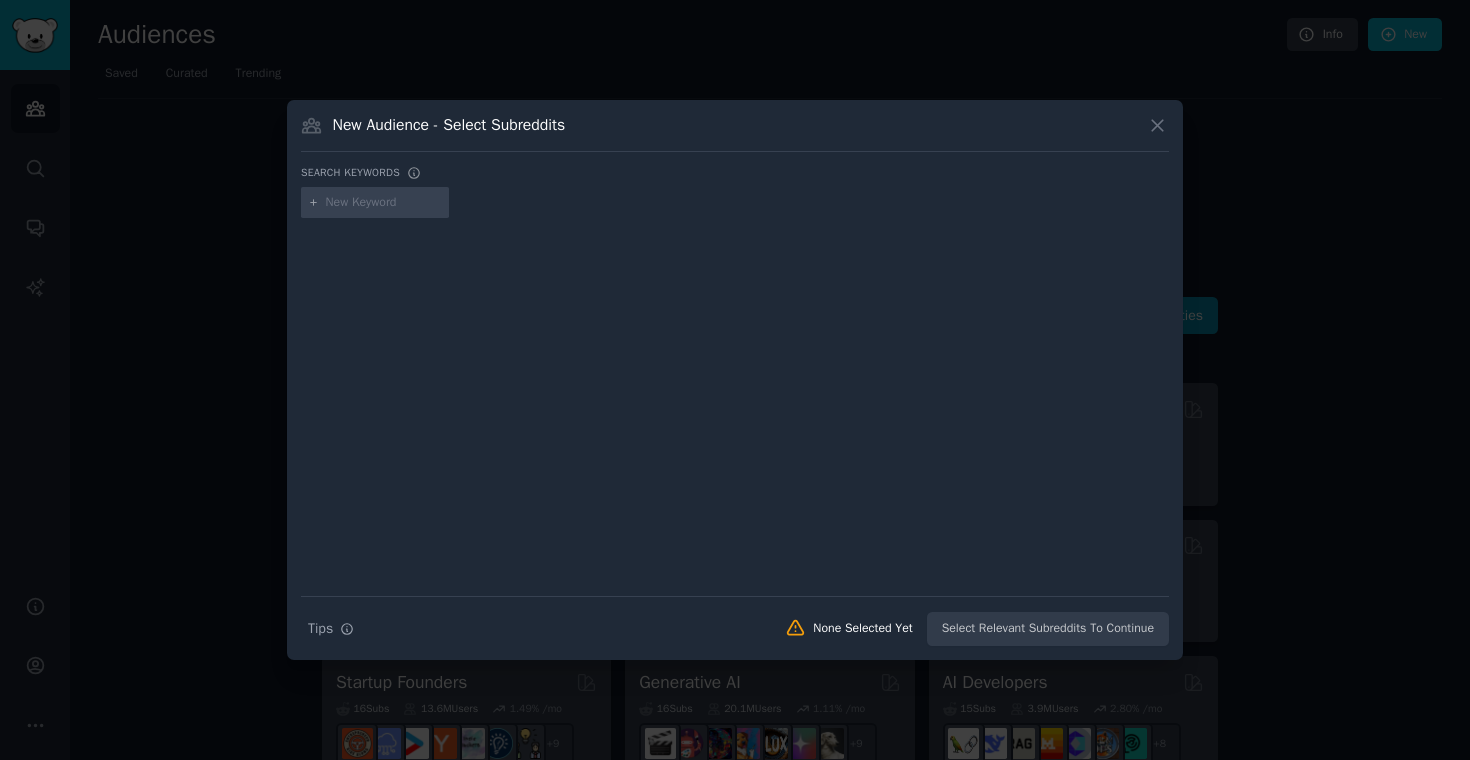 click at bounding box center (384, 203) 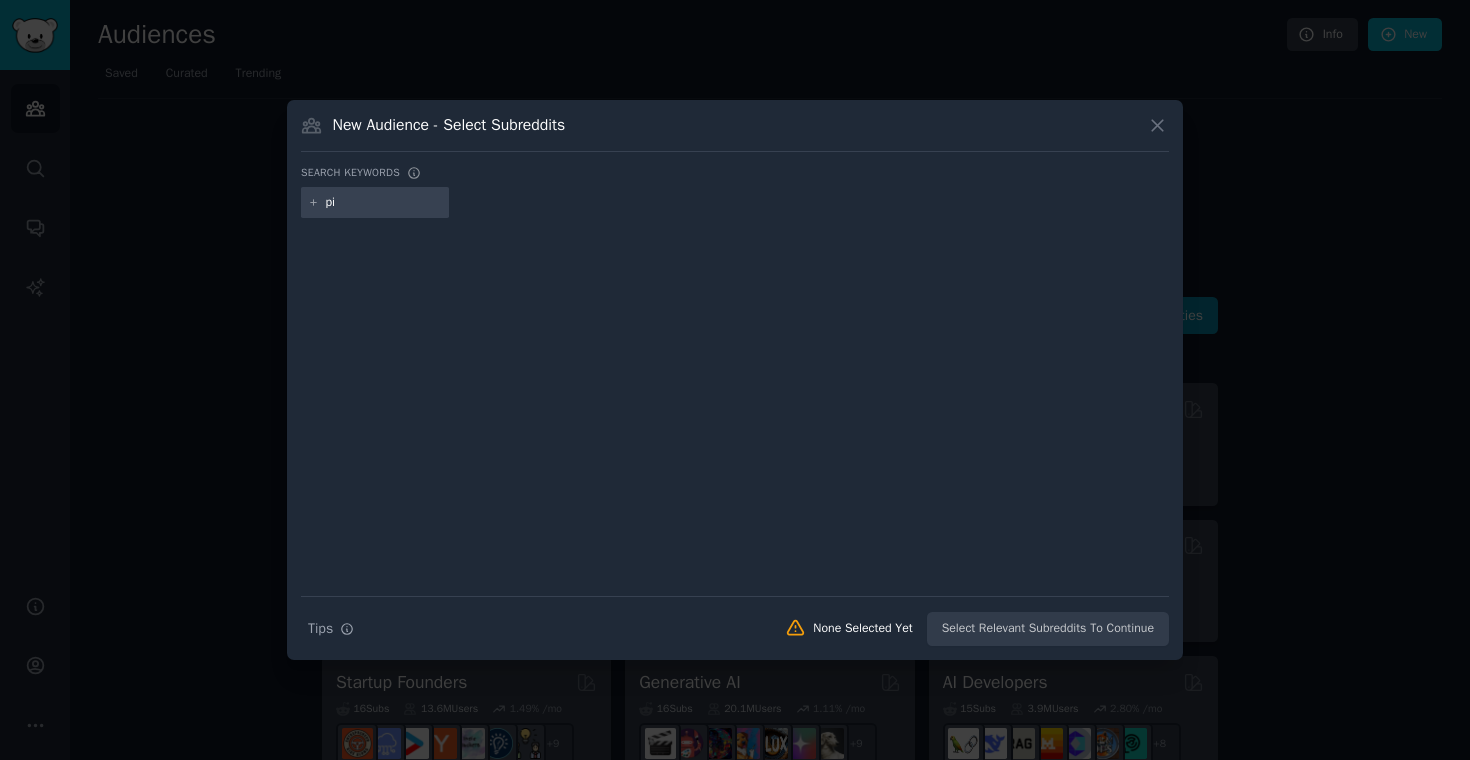 type on "p" 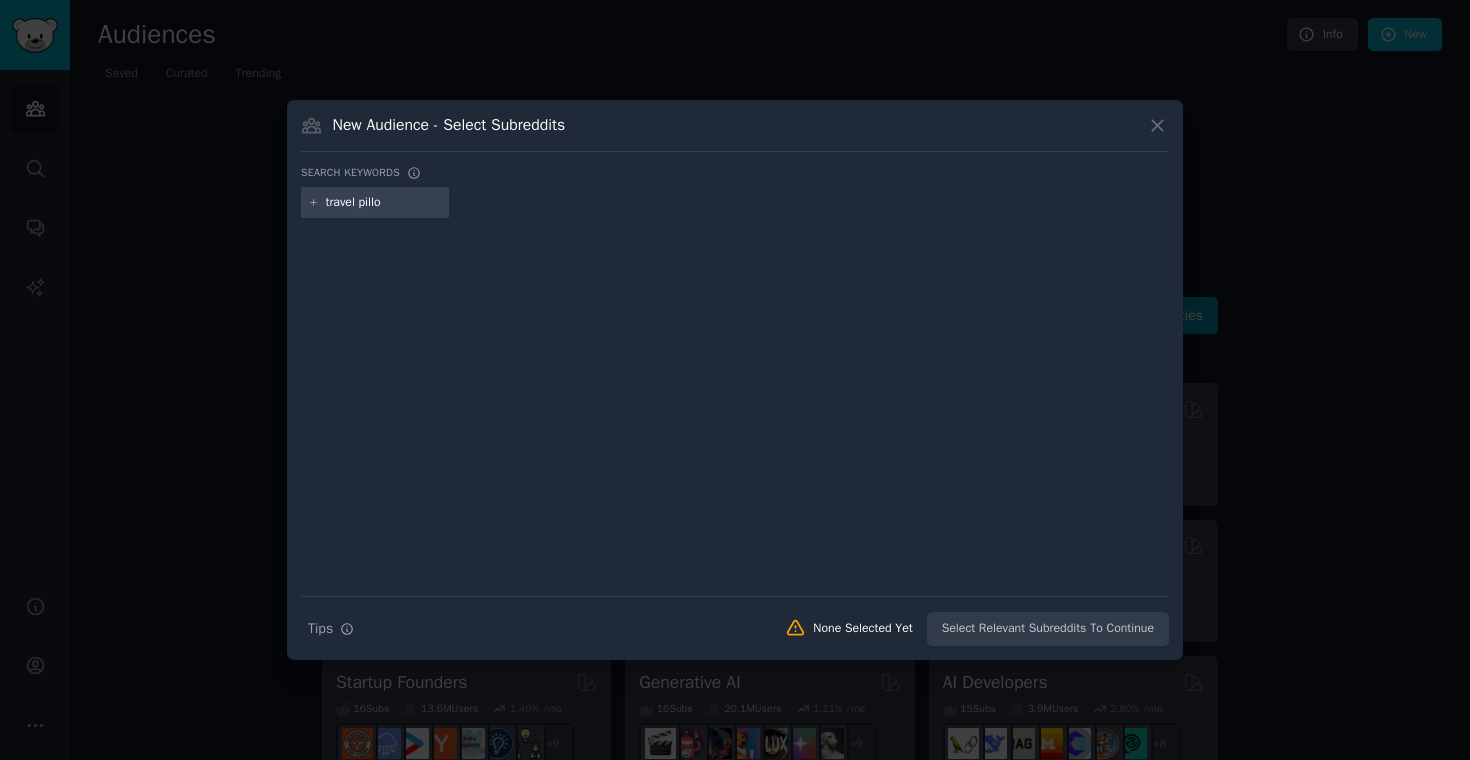 type on "travel pillow" 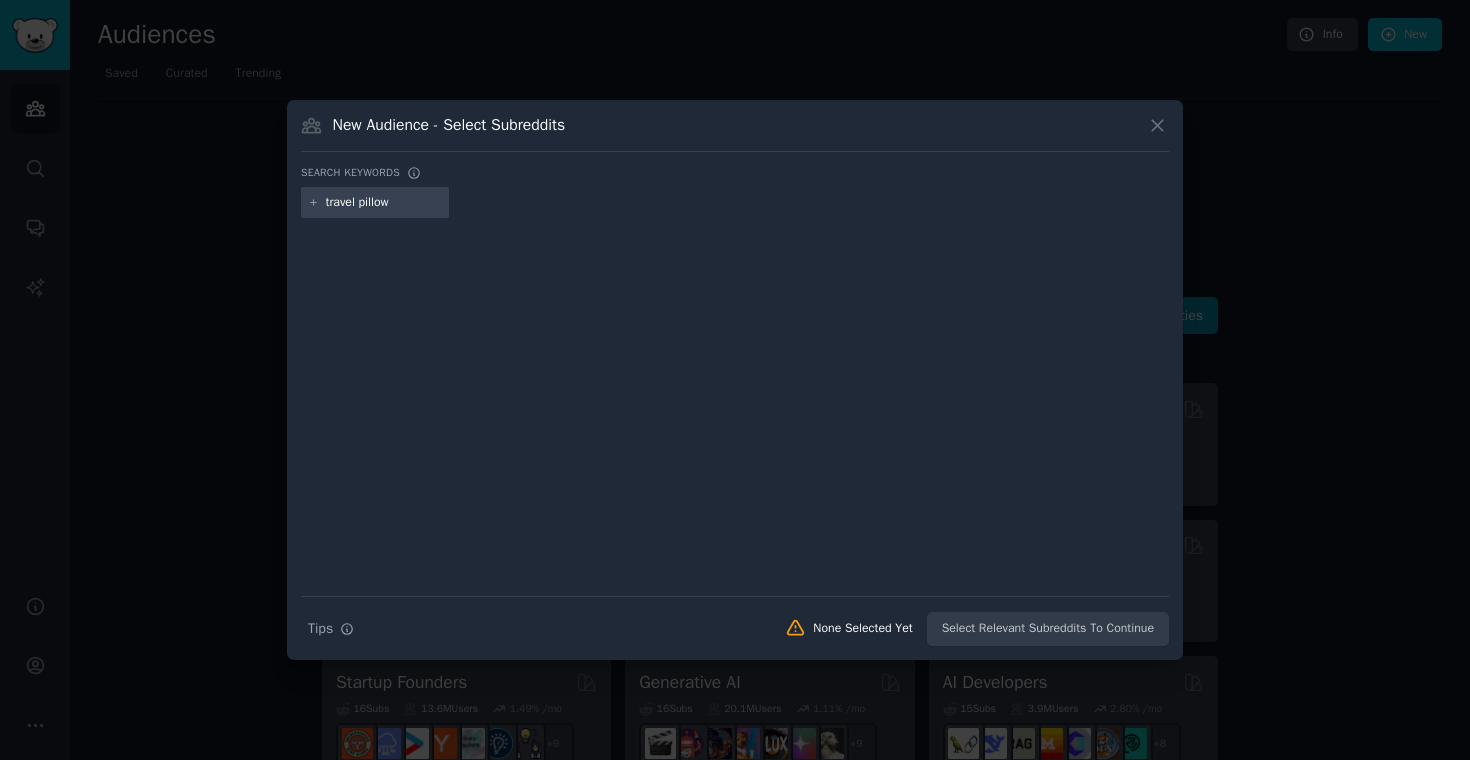 type 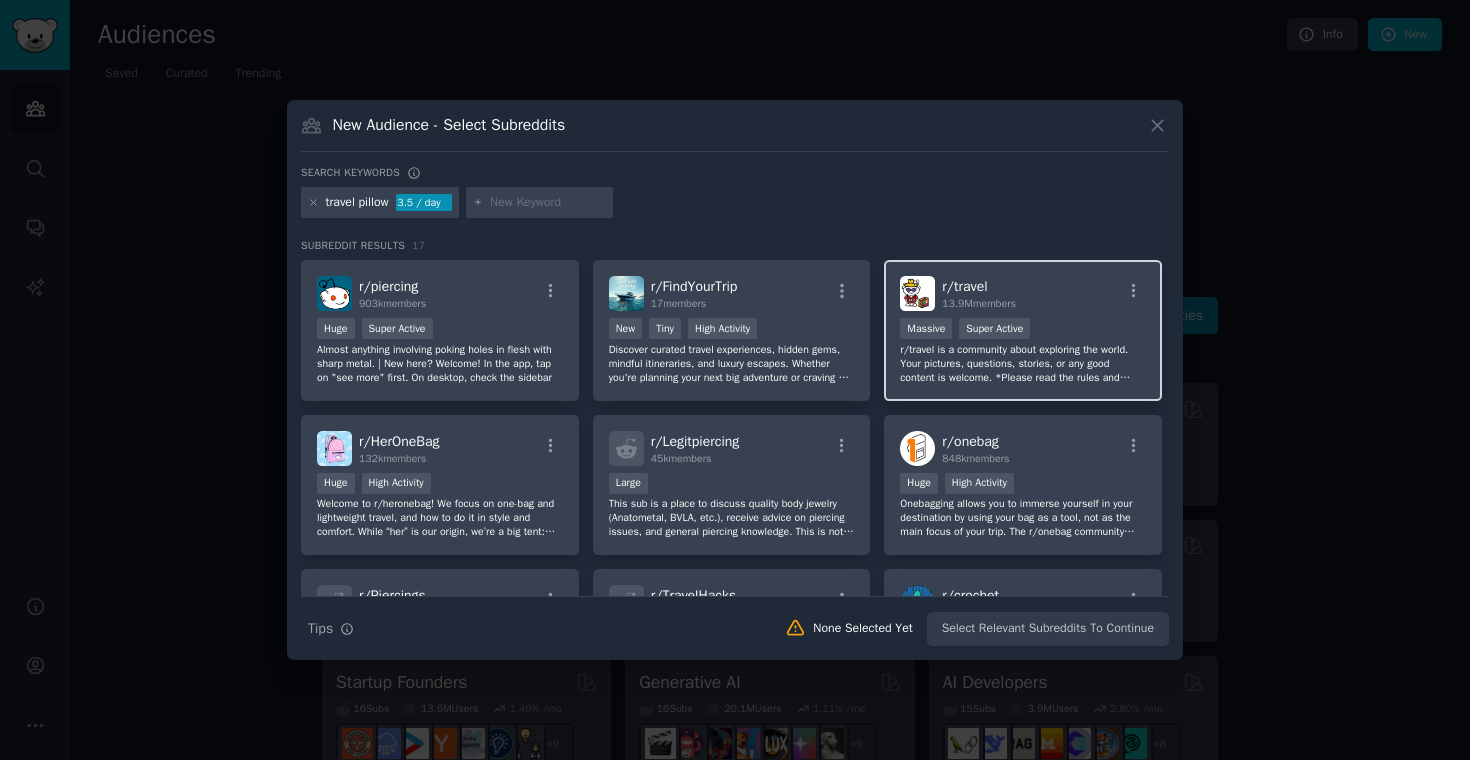 click on "r/travel is a community about exploring the world. Your pictures, questions, stories, or any good content is welcome.
*Please read the rules and pinned announcements before posting. Failure to do so may result in a permanent ban.*
Clickbait, spam, memes, ads/selling/buying, brochures, referrals, classifieds, surveys or self-promotion will be removed." at bounding box center (1023, 364) 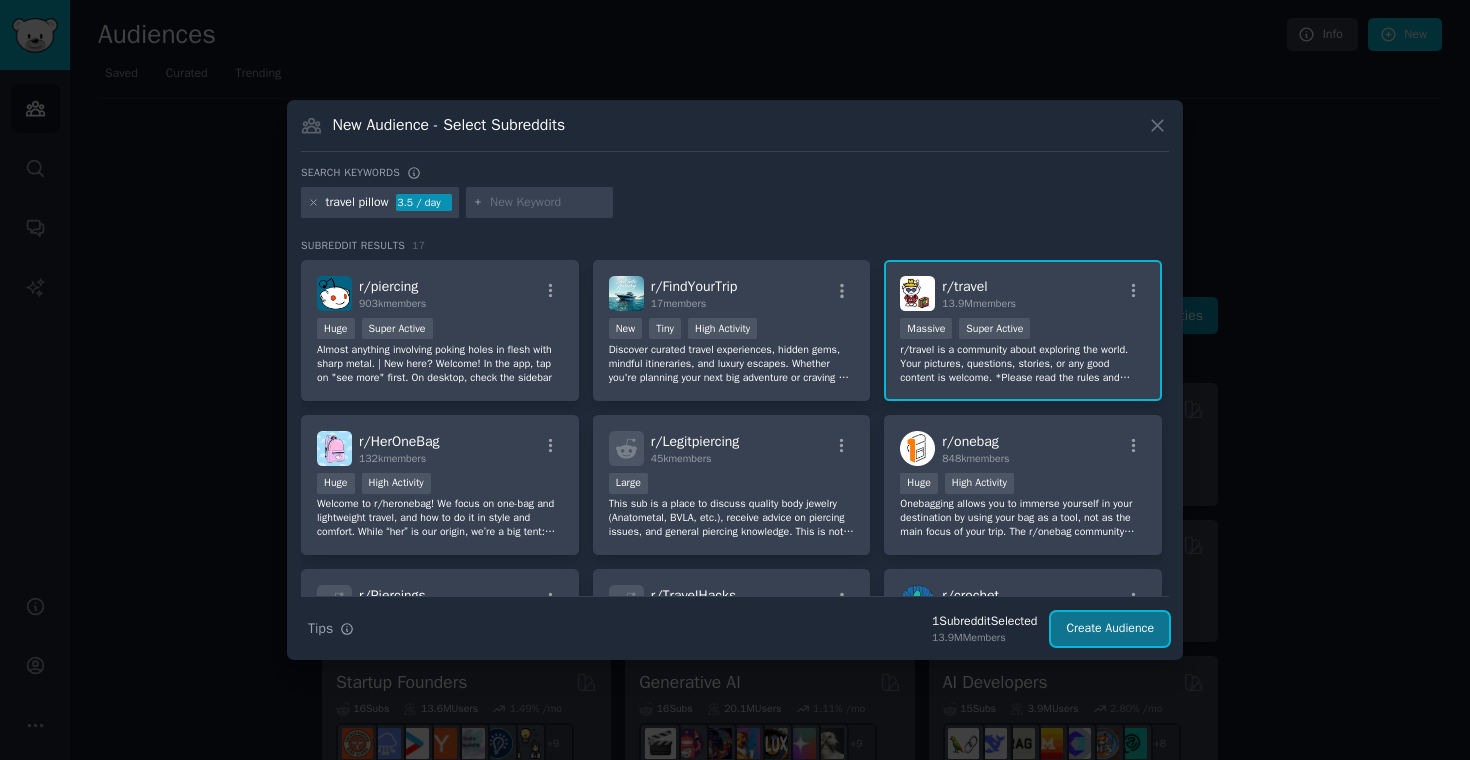 click on "Create Audience" at bounding box center (1110, 629) 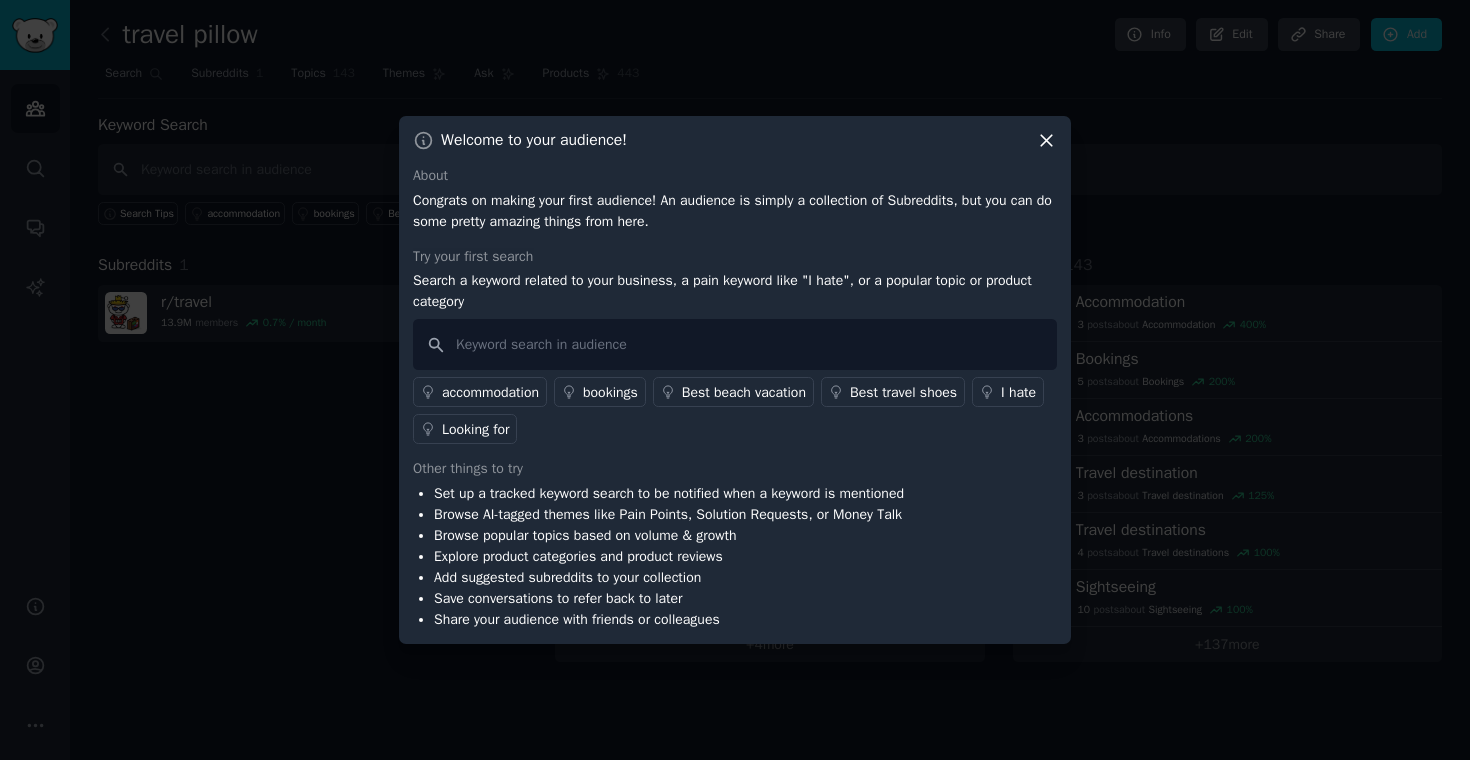 click on "I hate" at bounding box center [1018, 392] 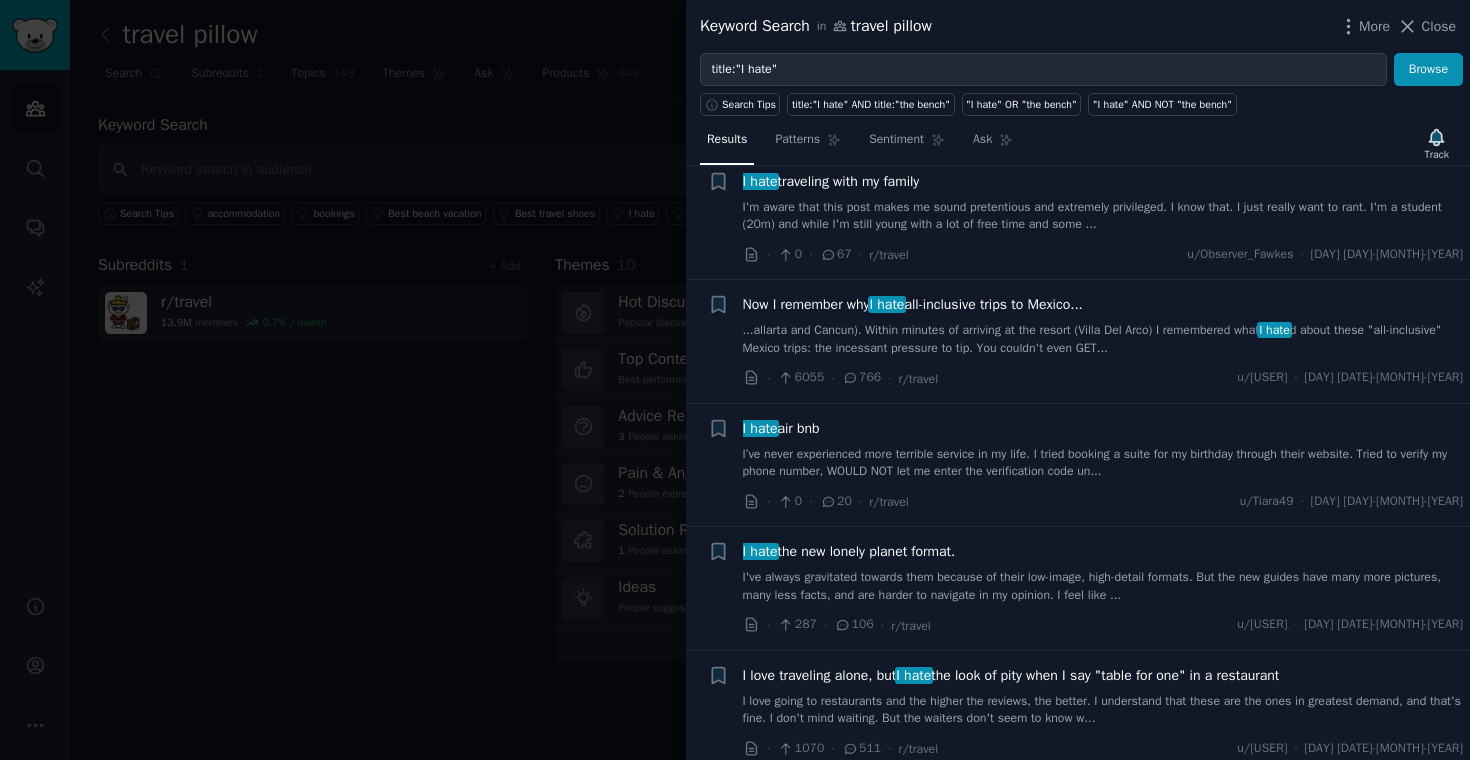 scroll, scrollTop: 59, scrollLeft: 0, axis: vertical 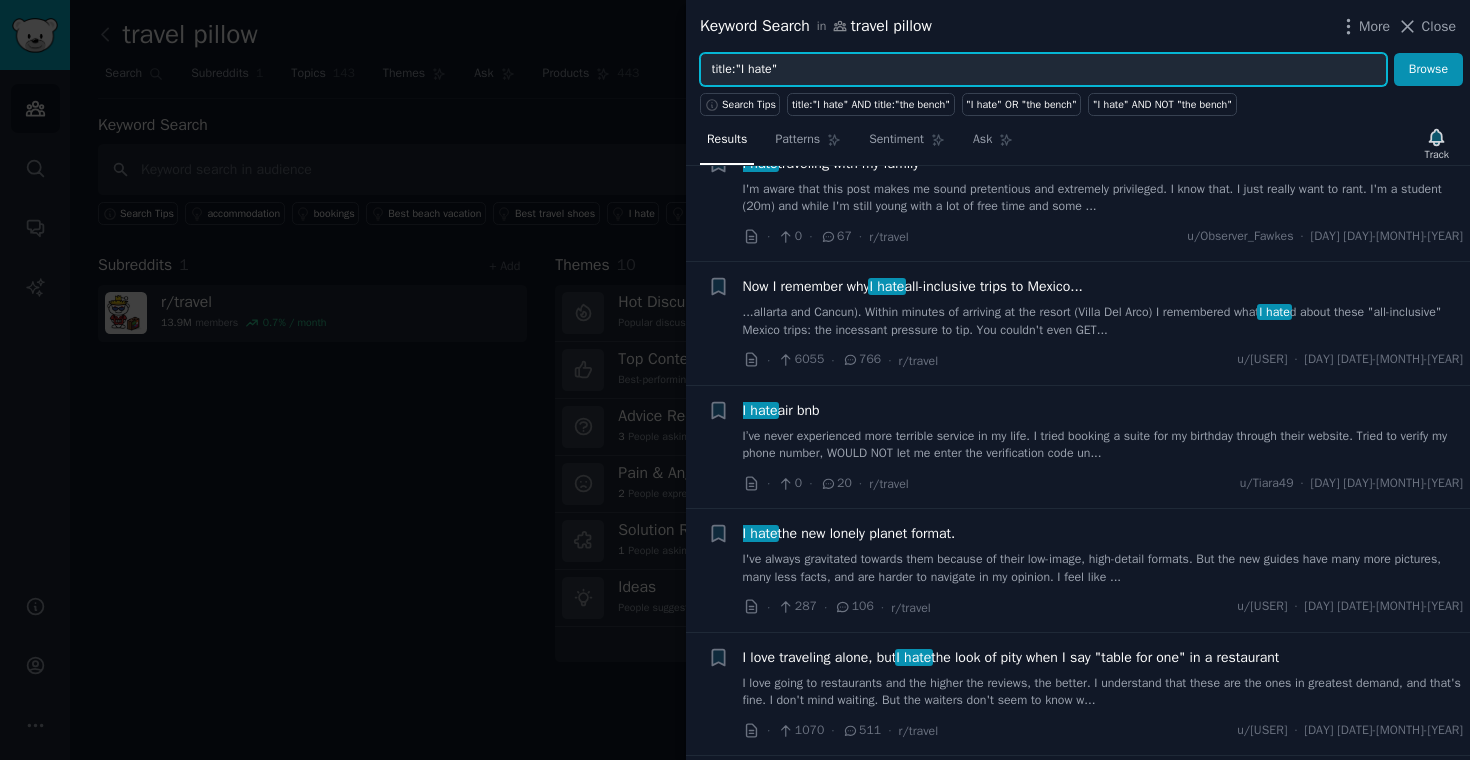 click on "title:"I hate"" at bounding box center [1043, 70] 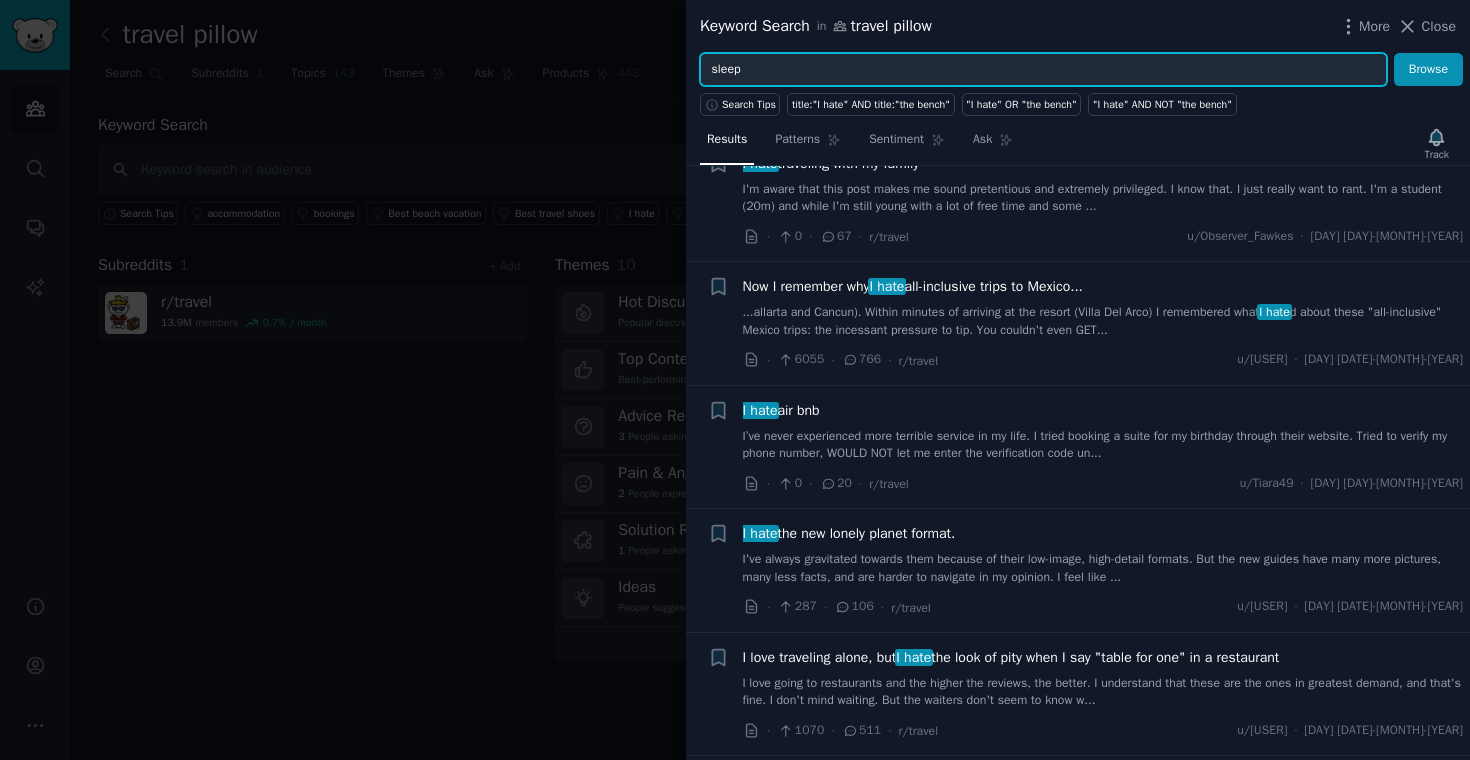 click on "Browse" at bounding box center [1428, 70] 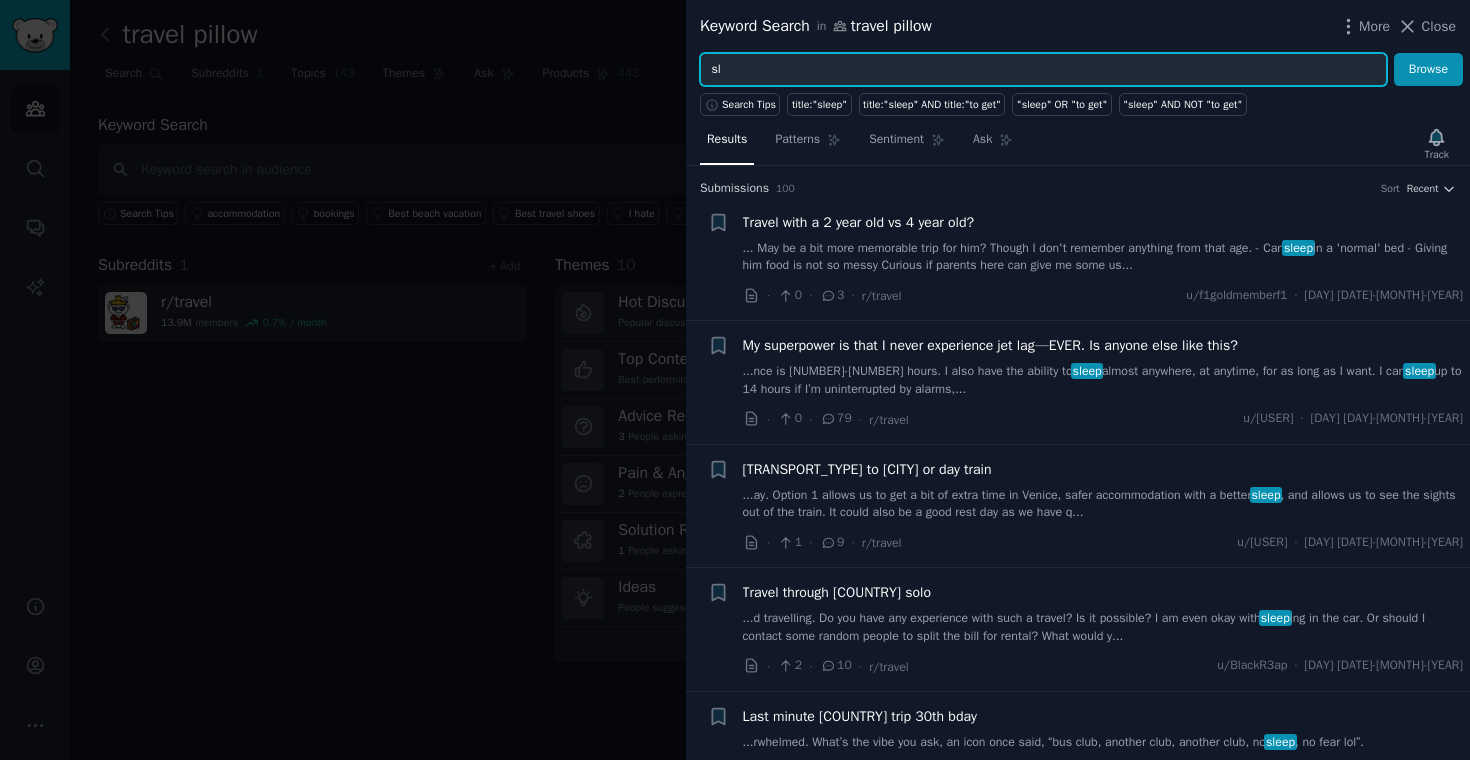 type on "s" 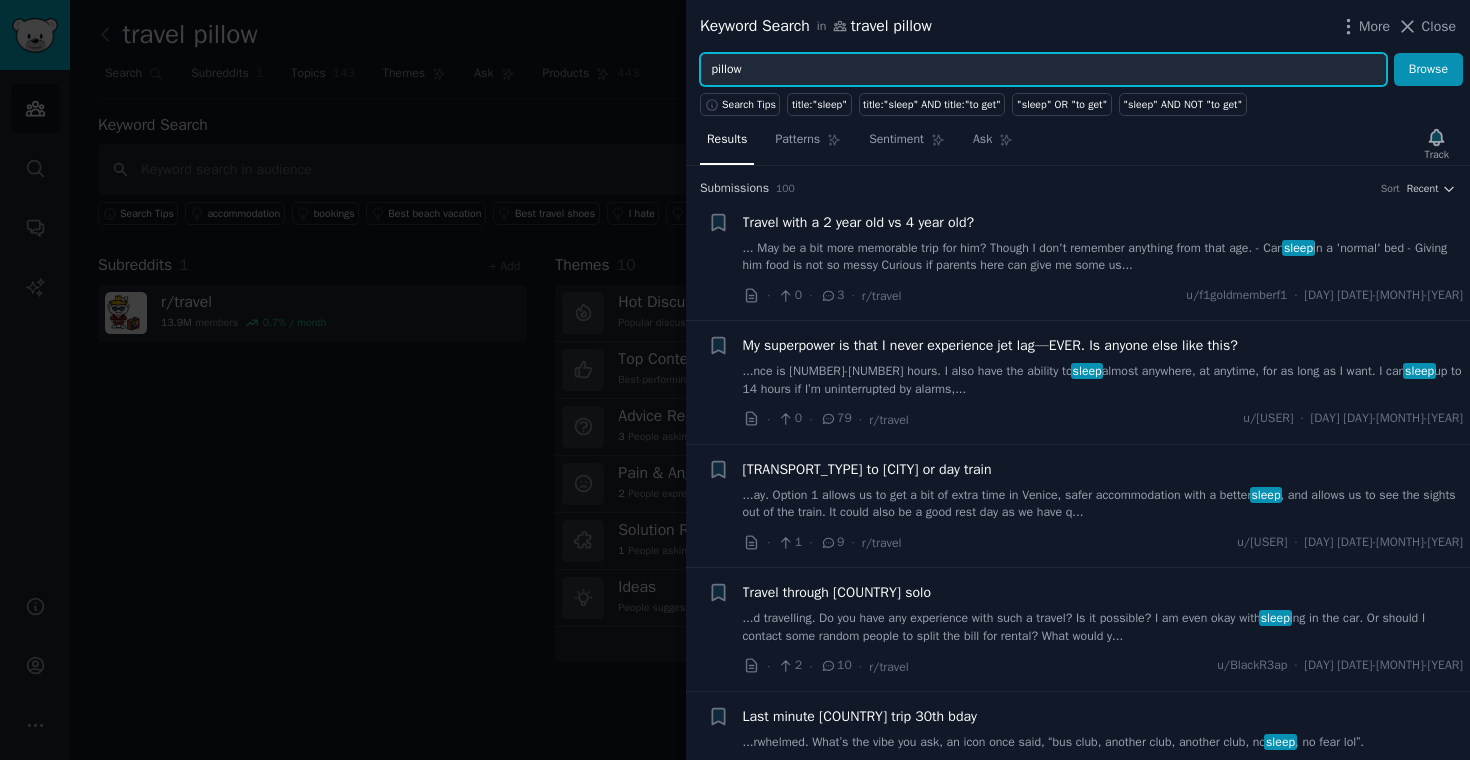 type on "pillow" 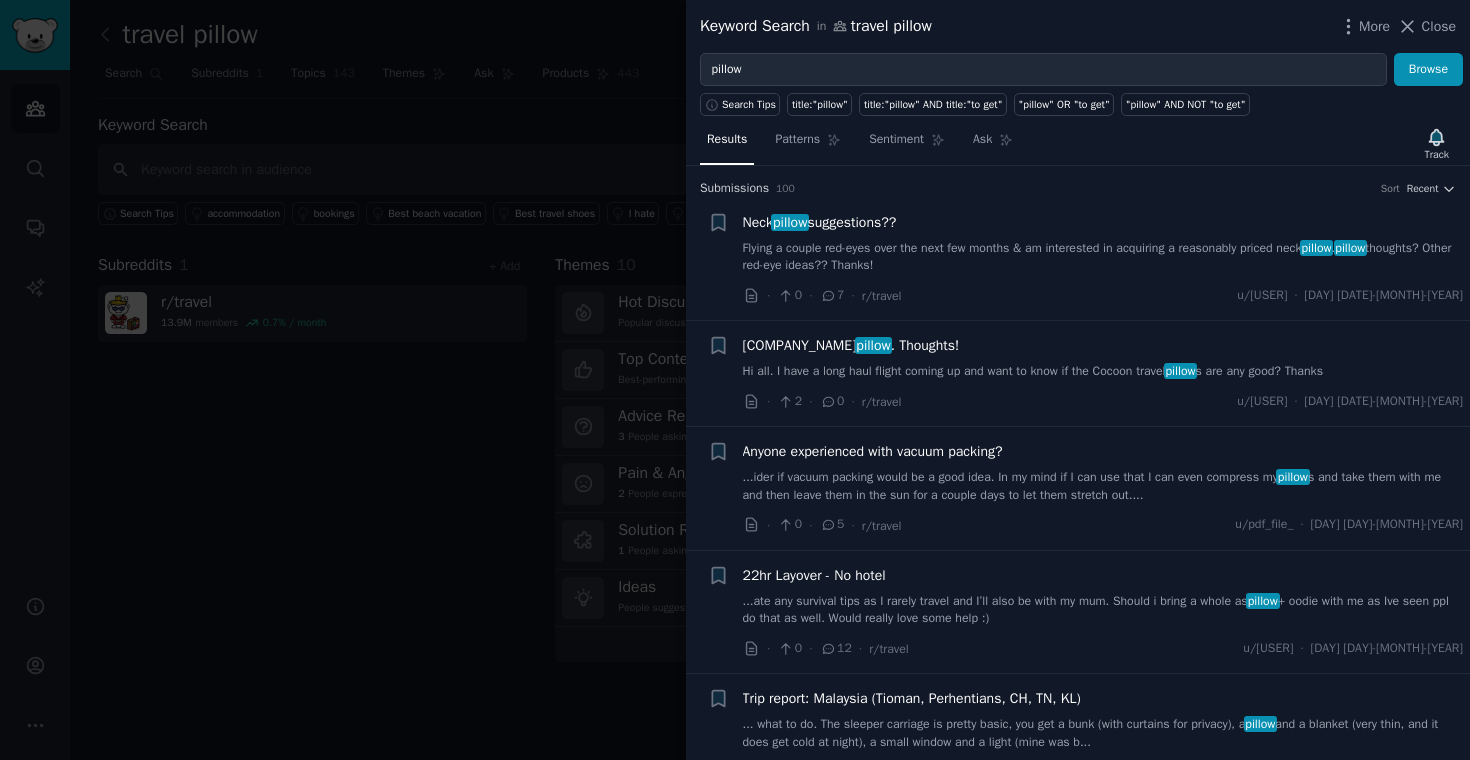 click on "Flying a couple red-eyes over the next few months & am interested in acquiring a reasonably priced neck  pillow .  pillow  thoughts? Other red-eye ideas?? Thanks!" at bounding box center (1103, 257) 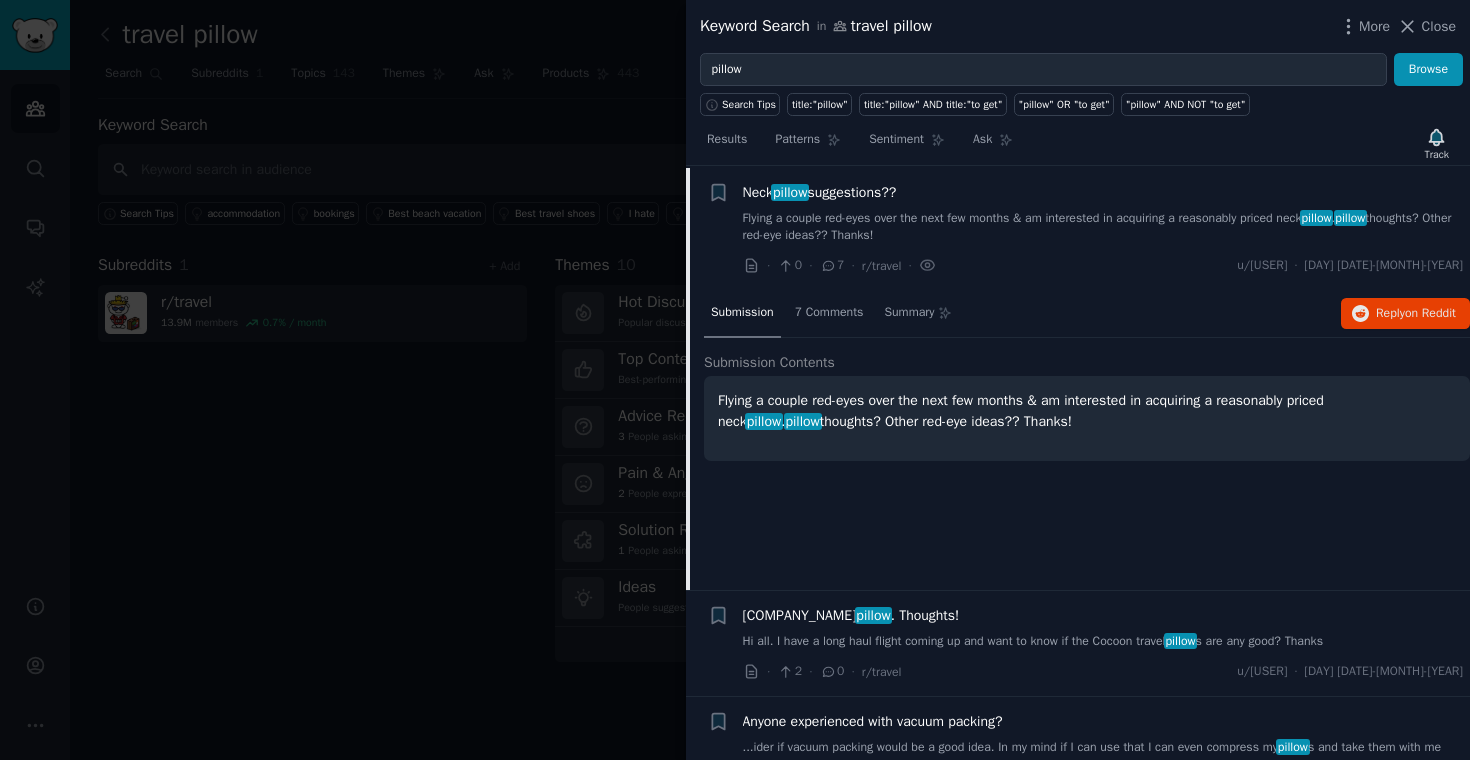 scroll, scrollTop: 31, scrollLeft: 0, axis: vertical 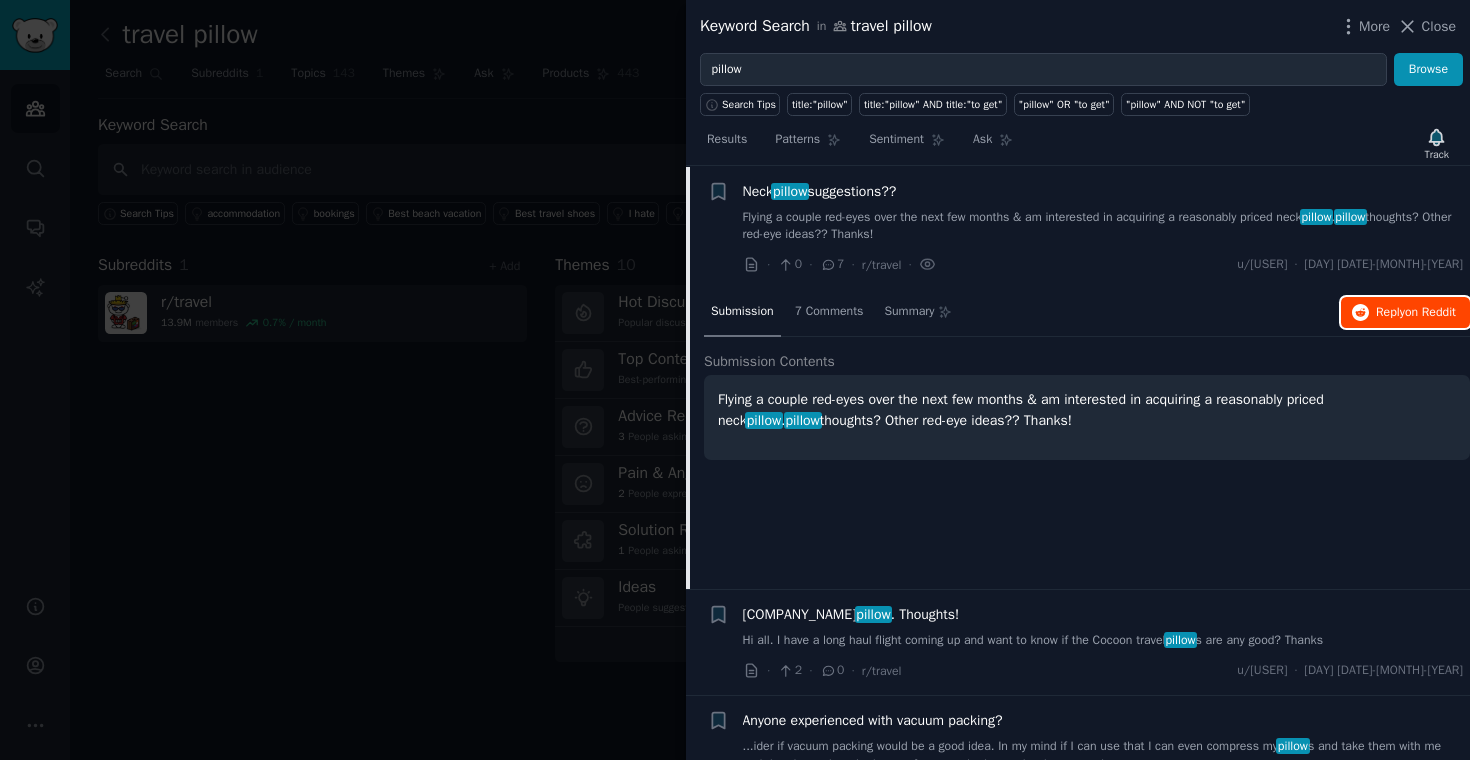 click on "Reply  on Reddit" at bounding box center (1405, 313) 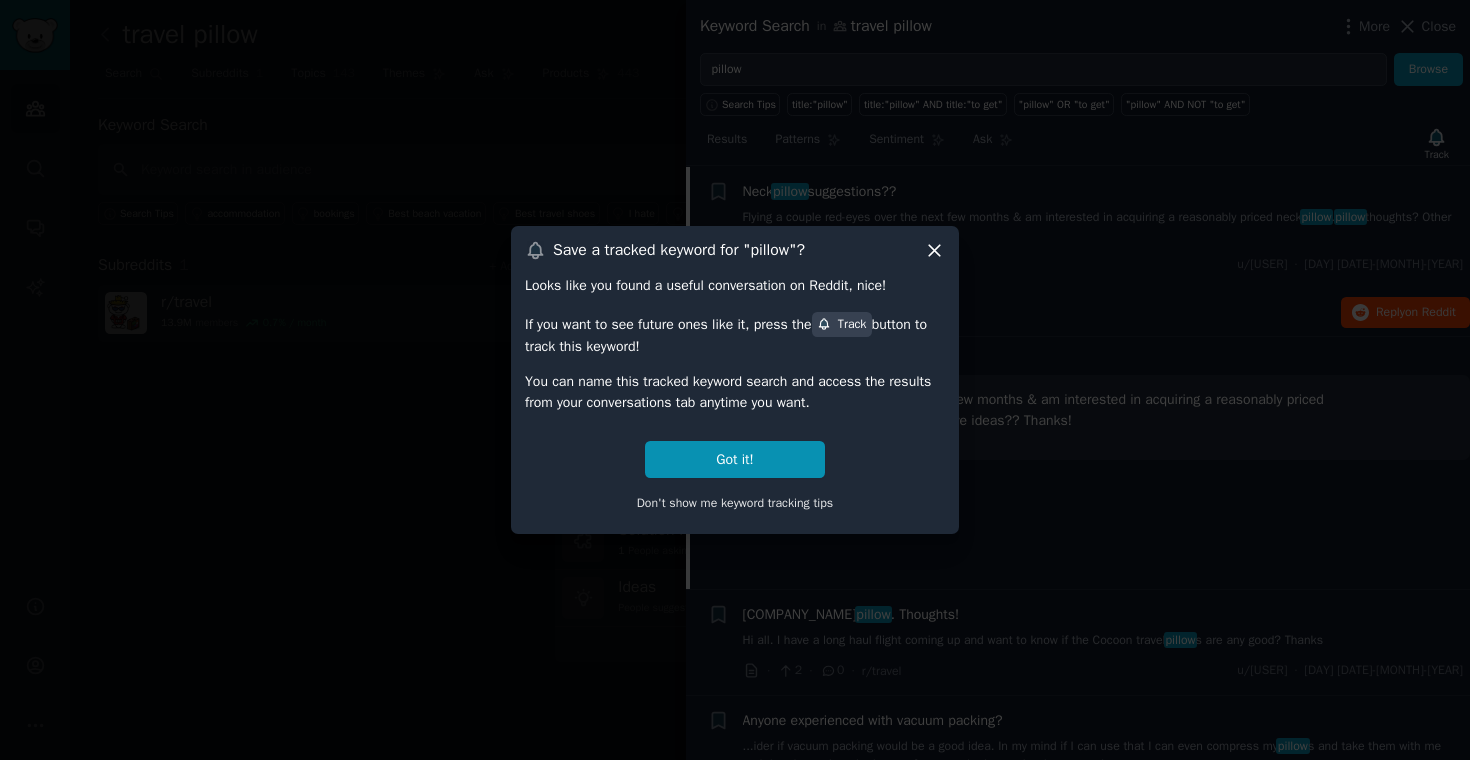 click 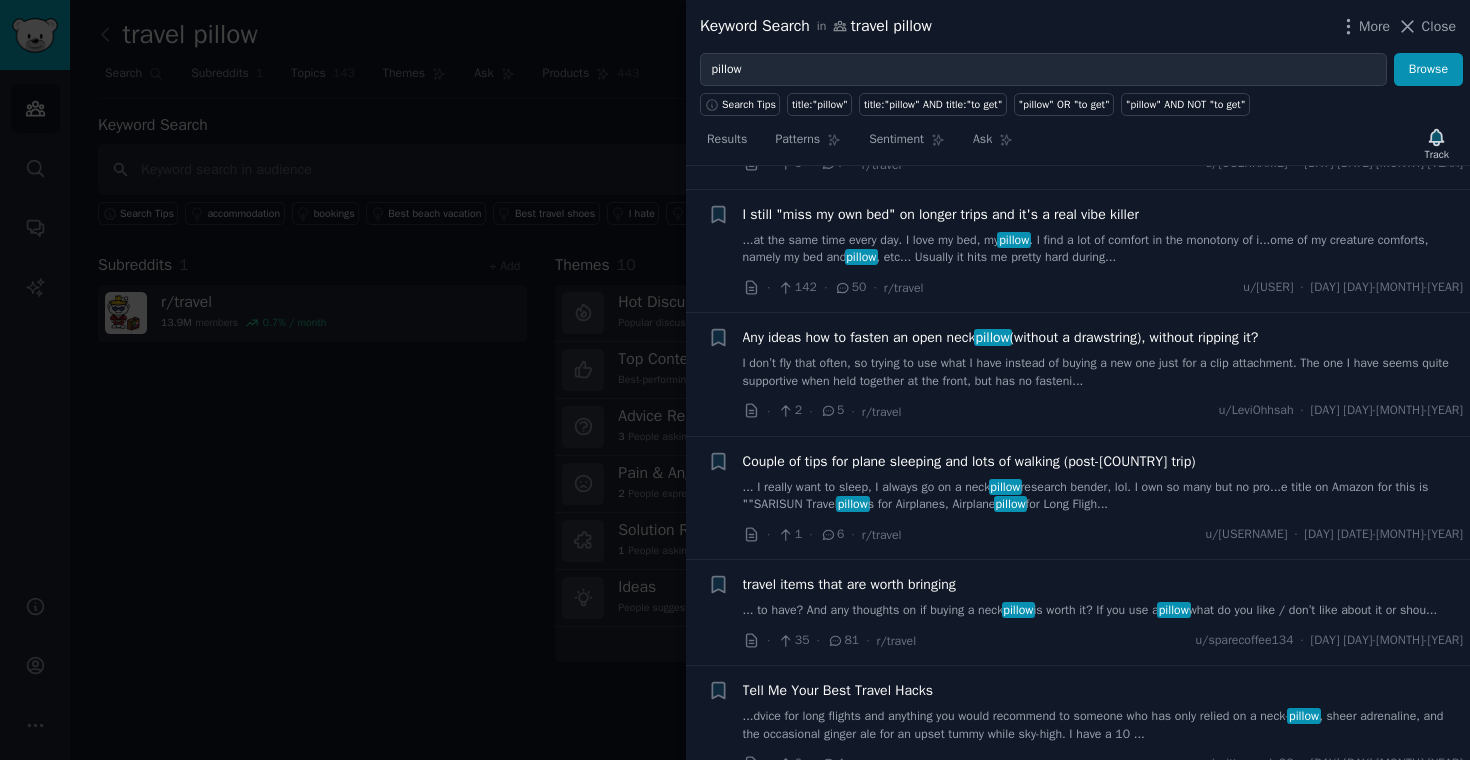 scroll, scrollTop: 1263, scrollLeft: 0, axis: vertical 